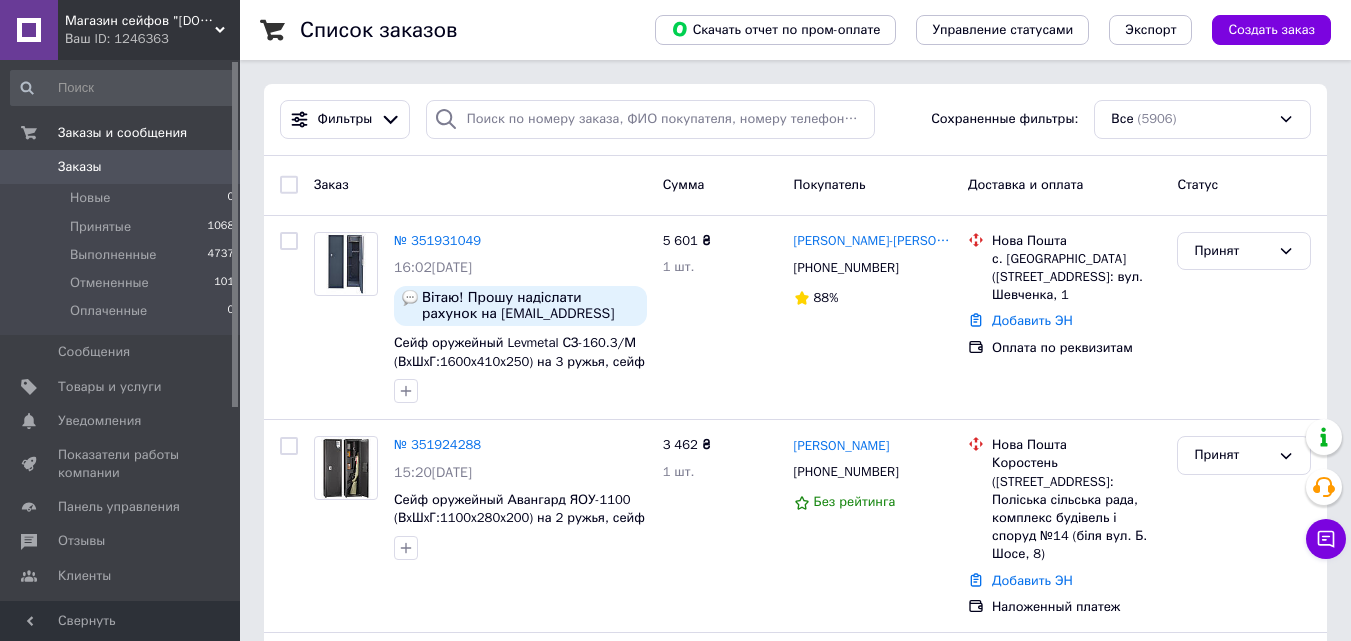 scroll, scrollTop: 0, scrollLeft: 0, axis: both 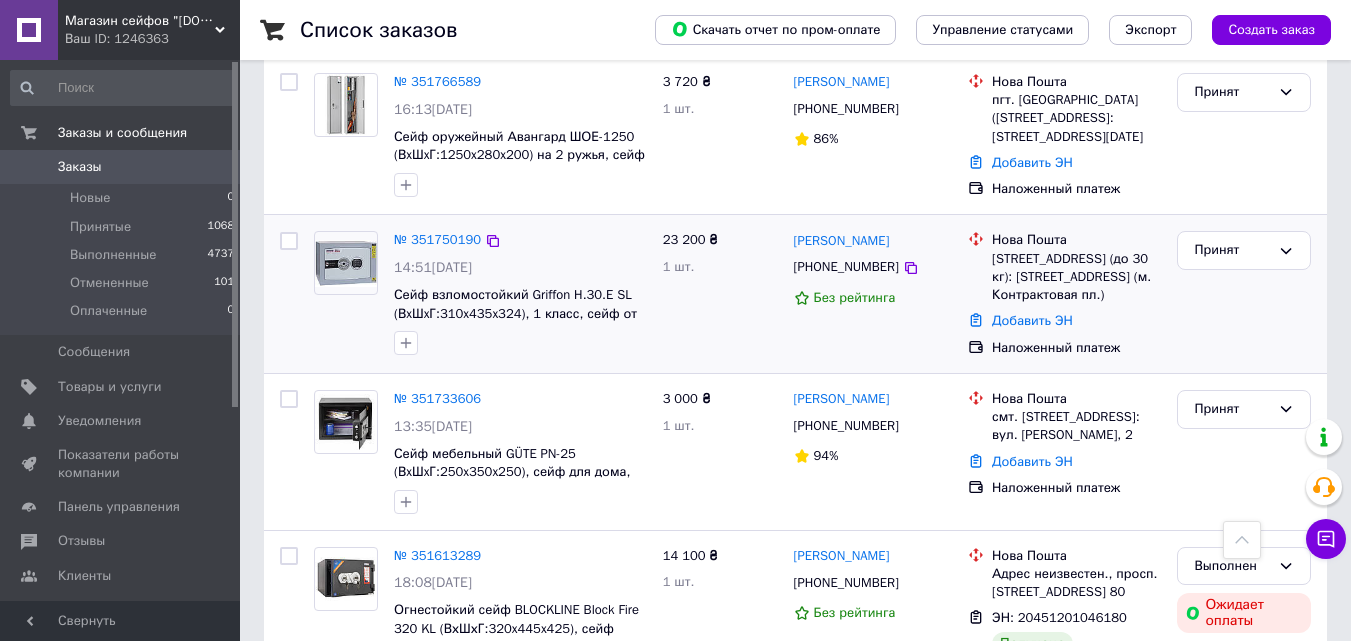 click on "[STREET_ADDRESS] (до 30 кг): [STREET_ADDRESS] (м. Контрактовая пл.)" at bounding box center (1076, 277) 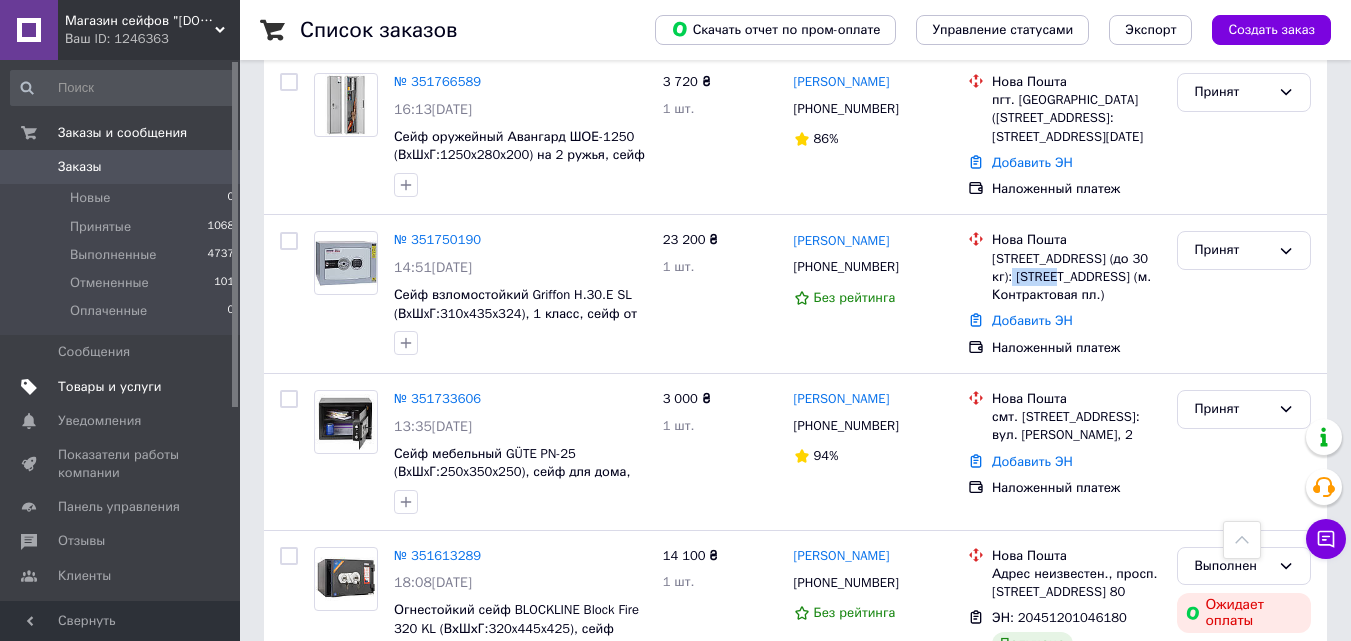 click on "Товары и услуги" at bounding box center [110, 387] 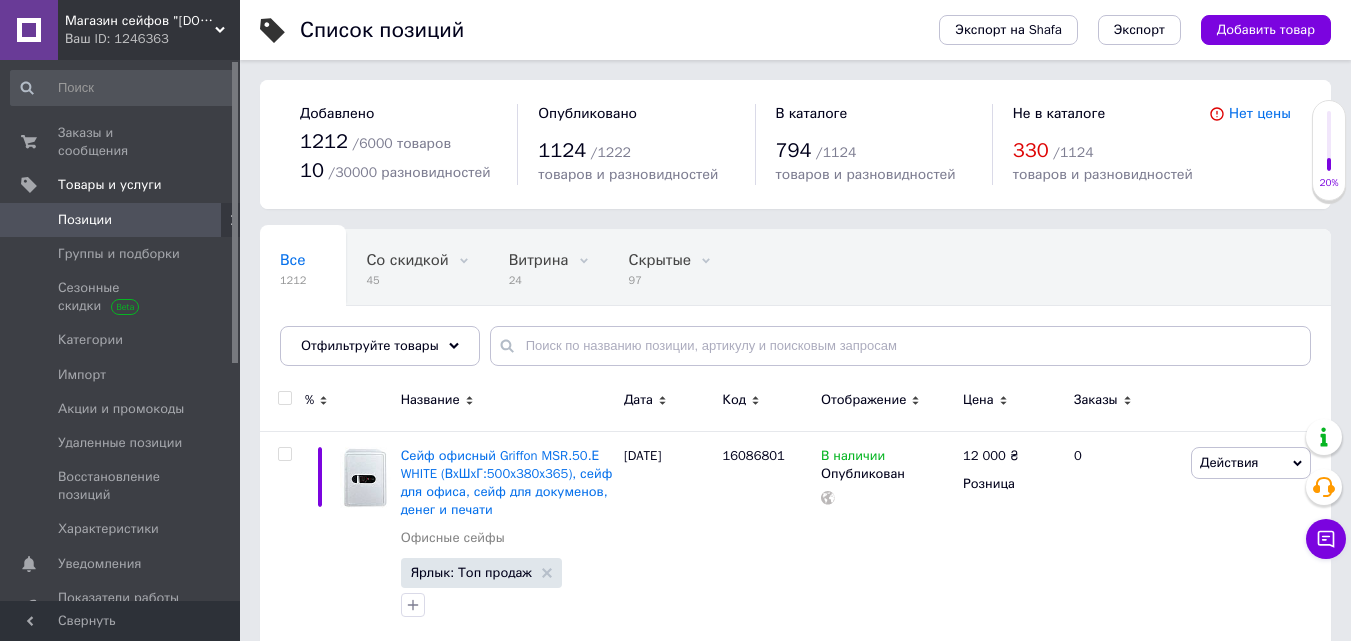 click on "Магазин сейфов "[DOMAIN_NAME]"" at bounding box center (140, 21) 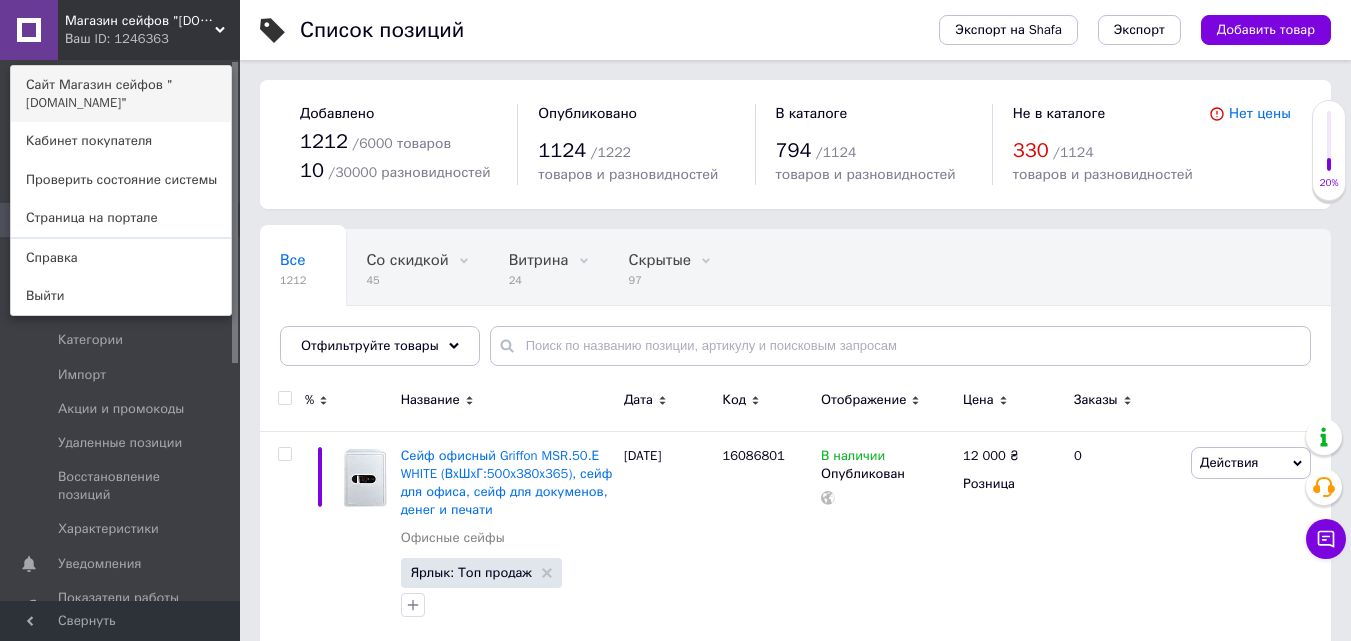 click on "Сайт Магазин сейфов "[DOMAIN_NAME]"" at bounding box center [121, 94] 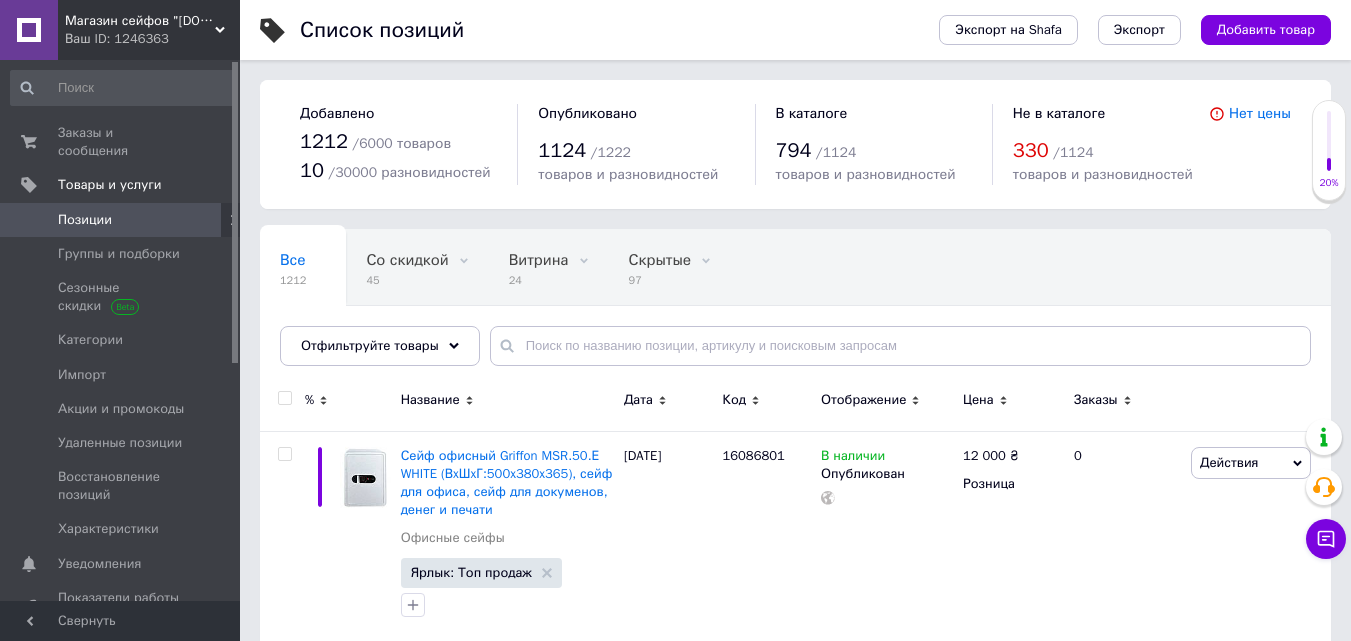 click on "Магазин сейфов "Safe.net.ua" Ваш ID: 1246363" at bounding box center (149, 30) 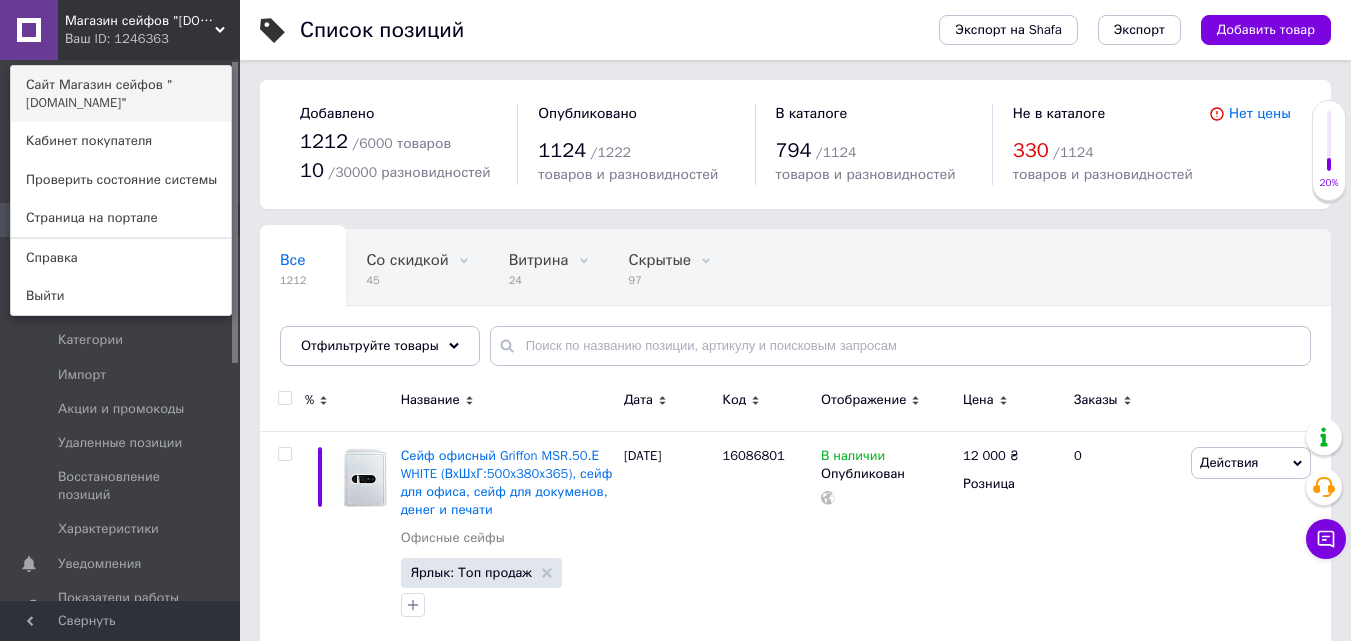 click on "Сайт Магазин сейфов "[DOMAIN_NAME]"" at bounding box center (121, 94) 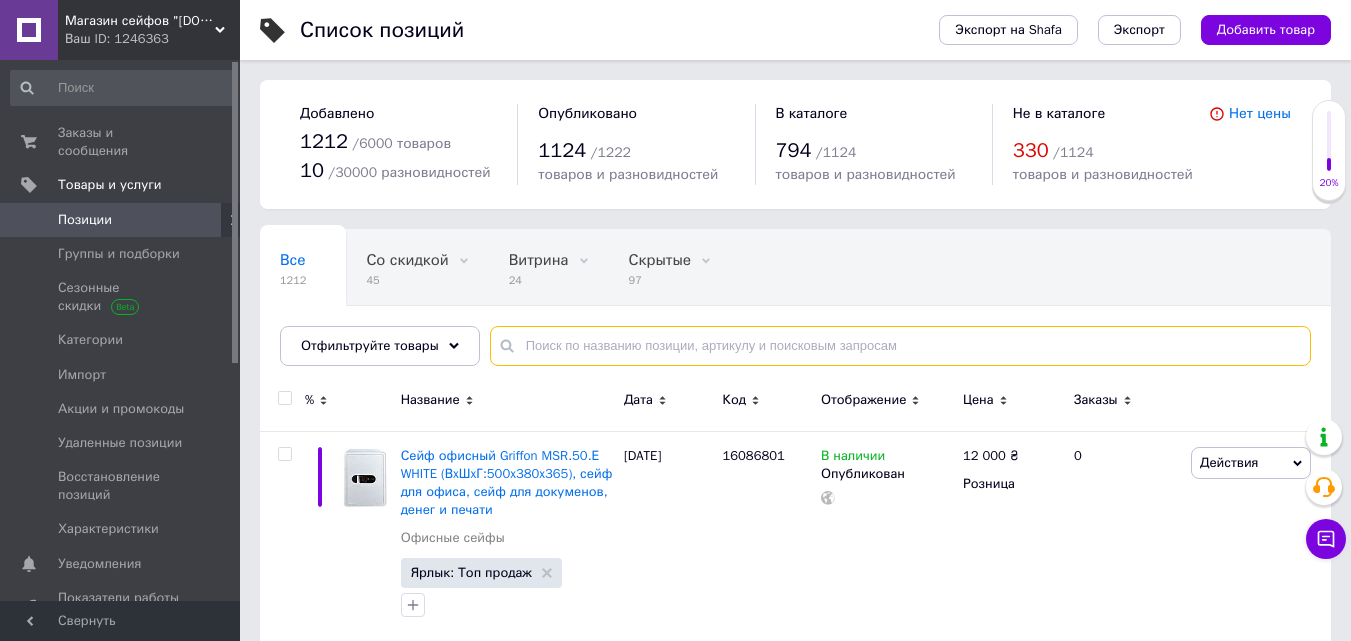 click at bounding box center (900, 346) 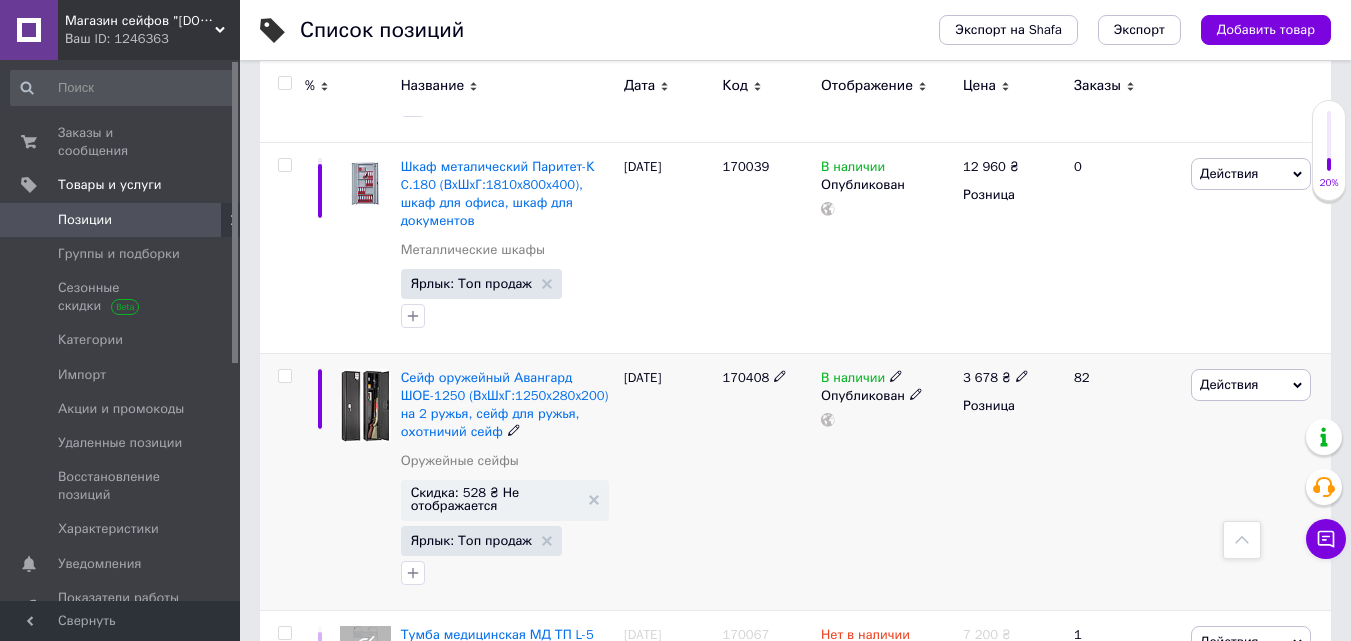 scroll, scrollTop: 0, scrollLeft: 0, axis: both 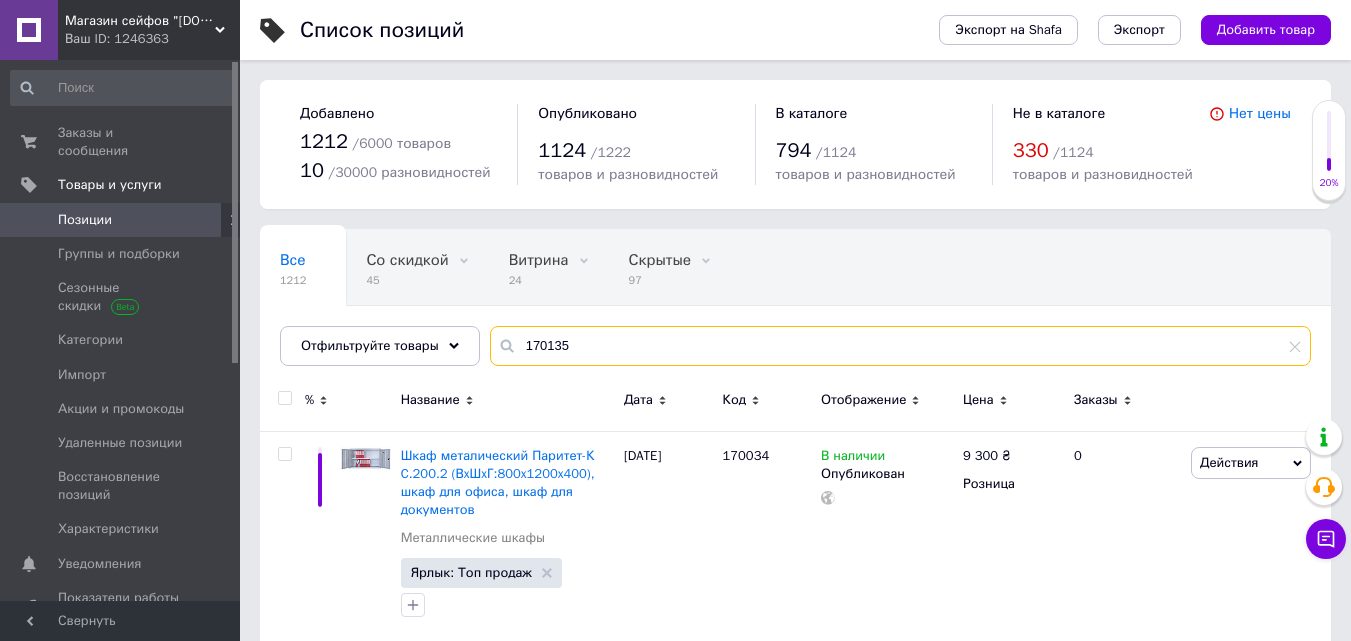 click on "170135" at bounding box center [900, 346] 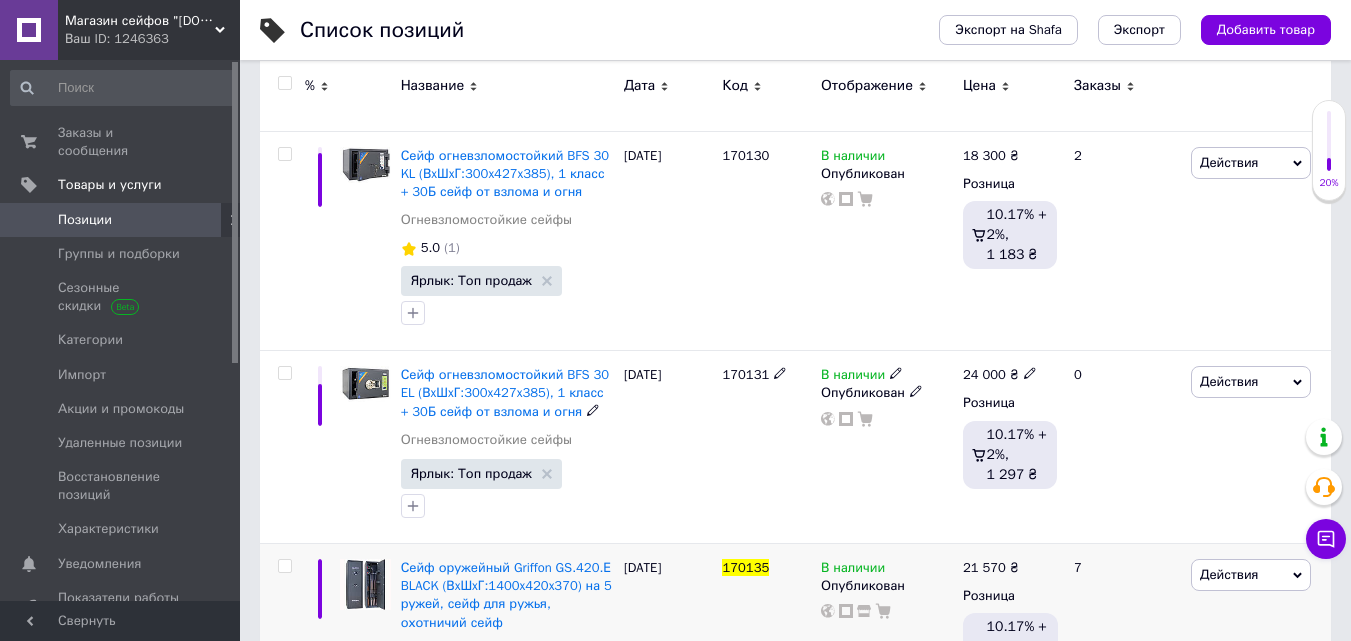 scroll, scrollTop: 600, scrollLeft: 0, axis: vertical 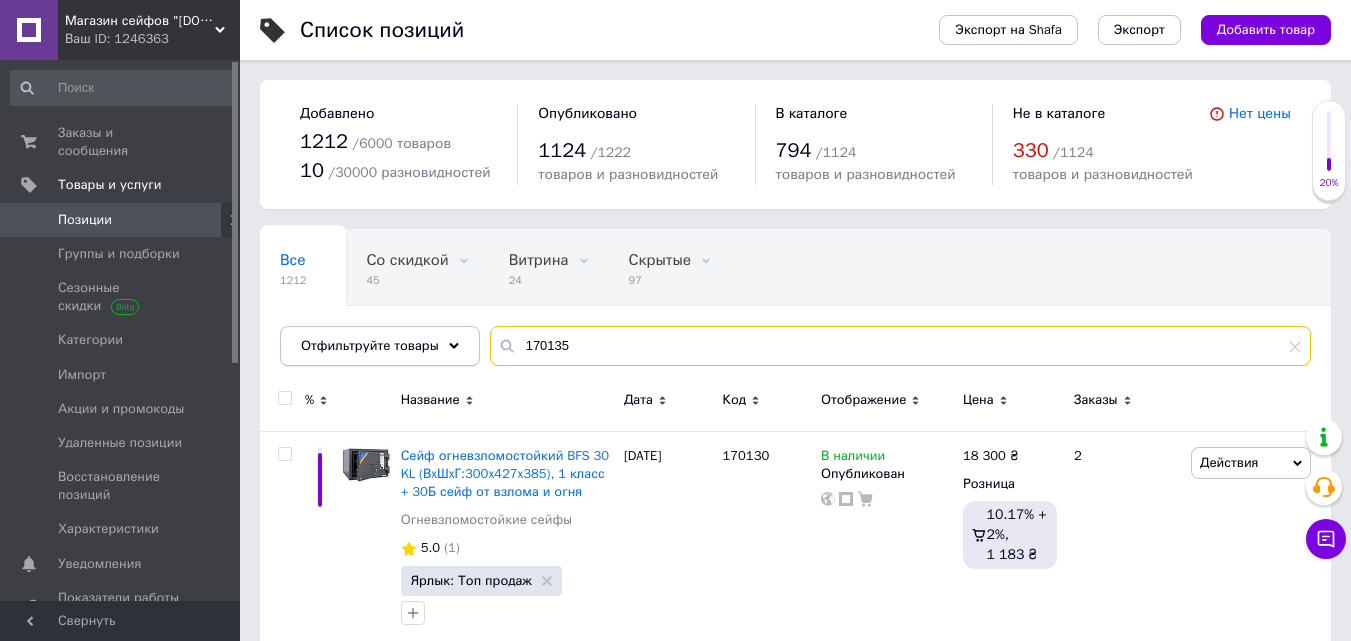 drag, startPoint x: 582, startPoint y: 353, endPoint x: 461, endPoint y: 352, distance: 121.004135 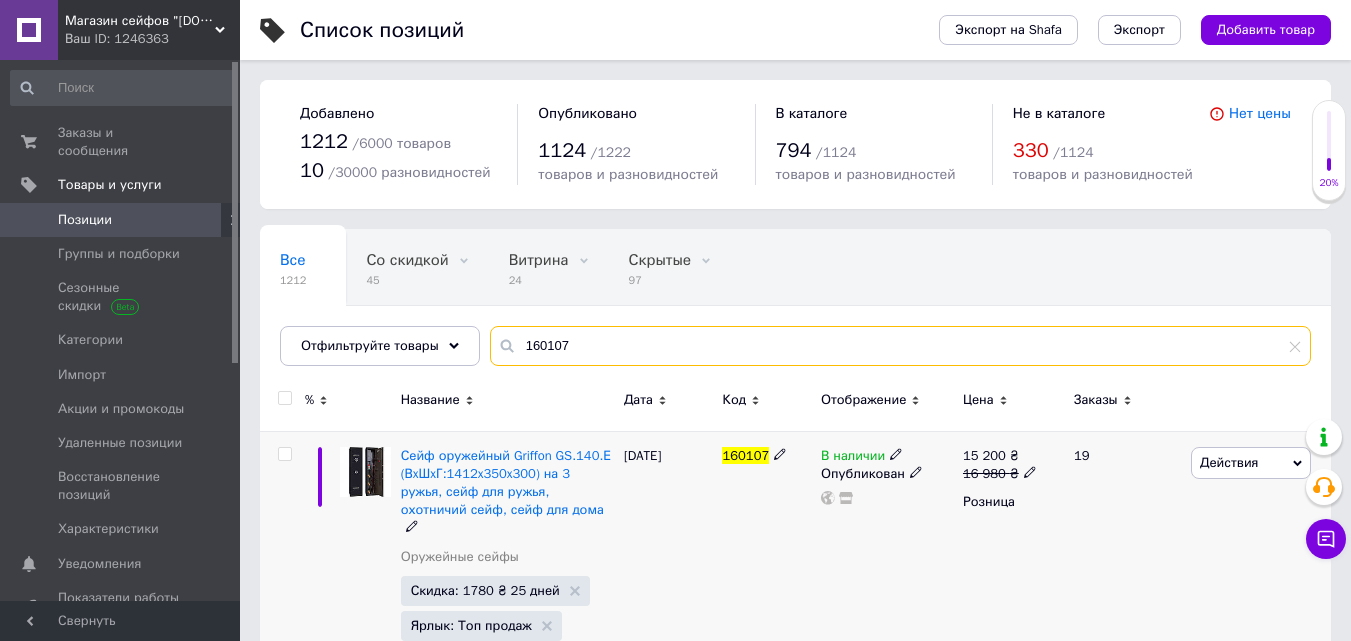 scroll, scrollTop: 200, scrollLeft: 0, axis: vertical 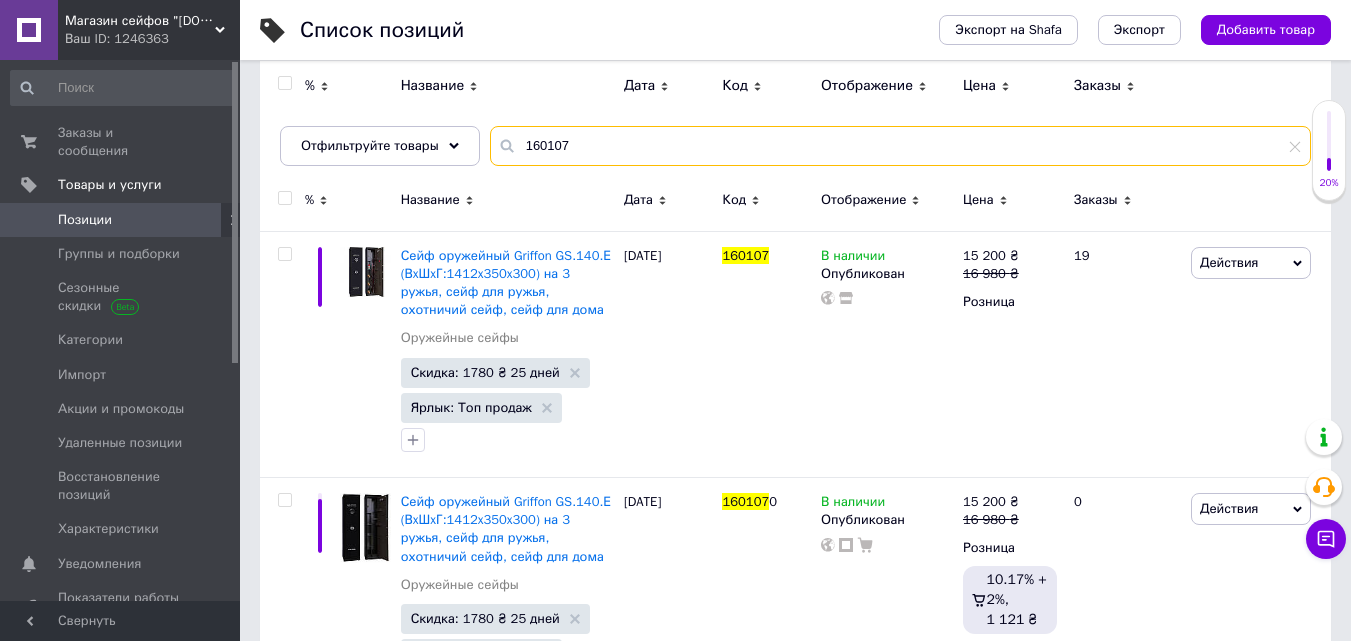 type on "160107" 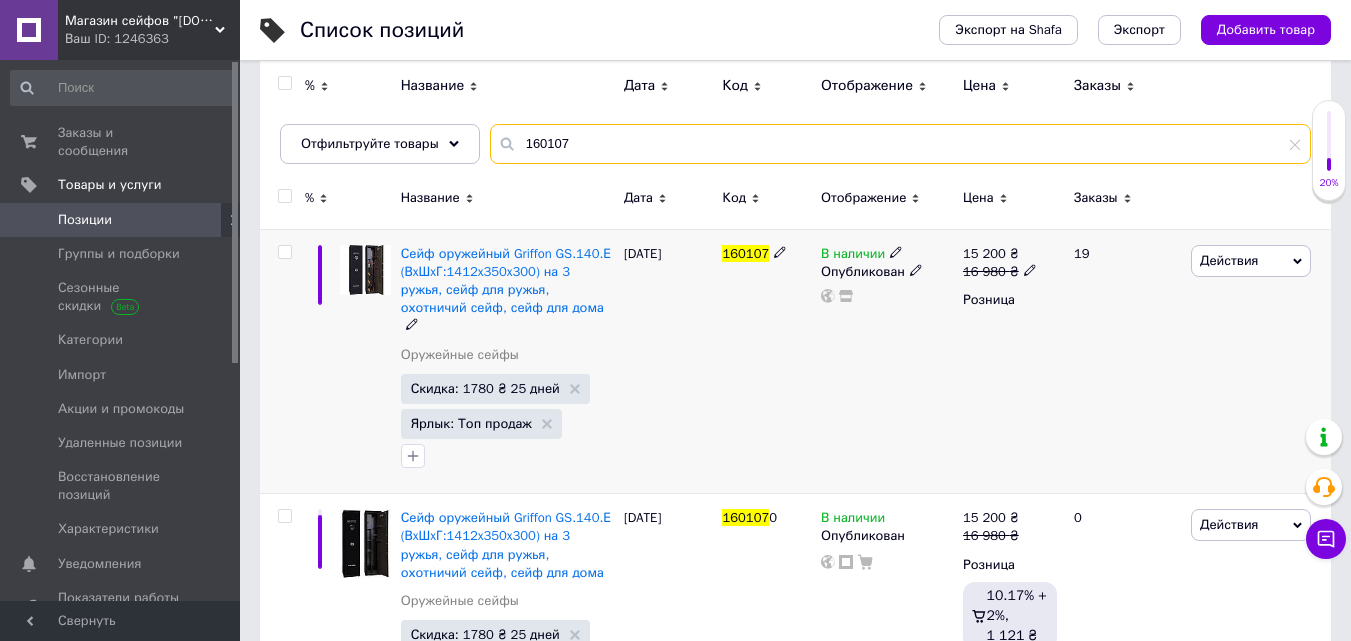 scroll, scrollTop: 102, scrollLeft: 0, axis: vertical 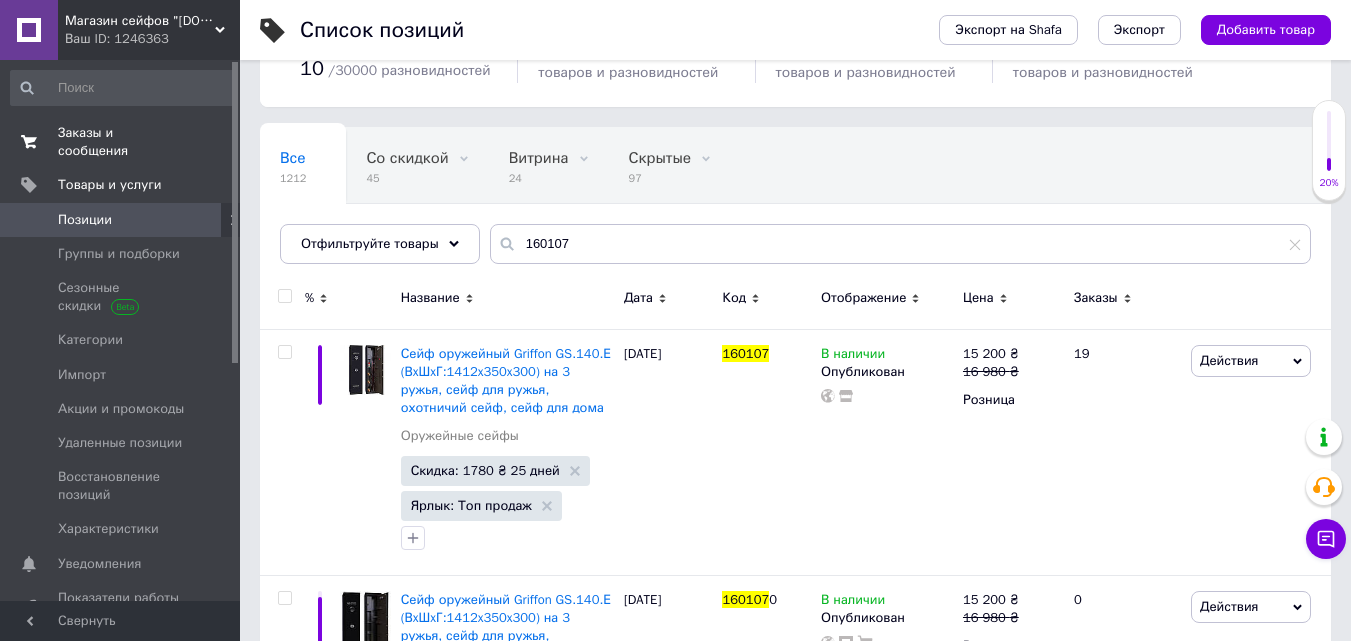 click on "Заказы и сообщения 0 0" at bounding box center [120, 142] 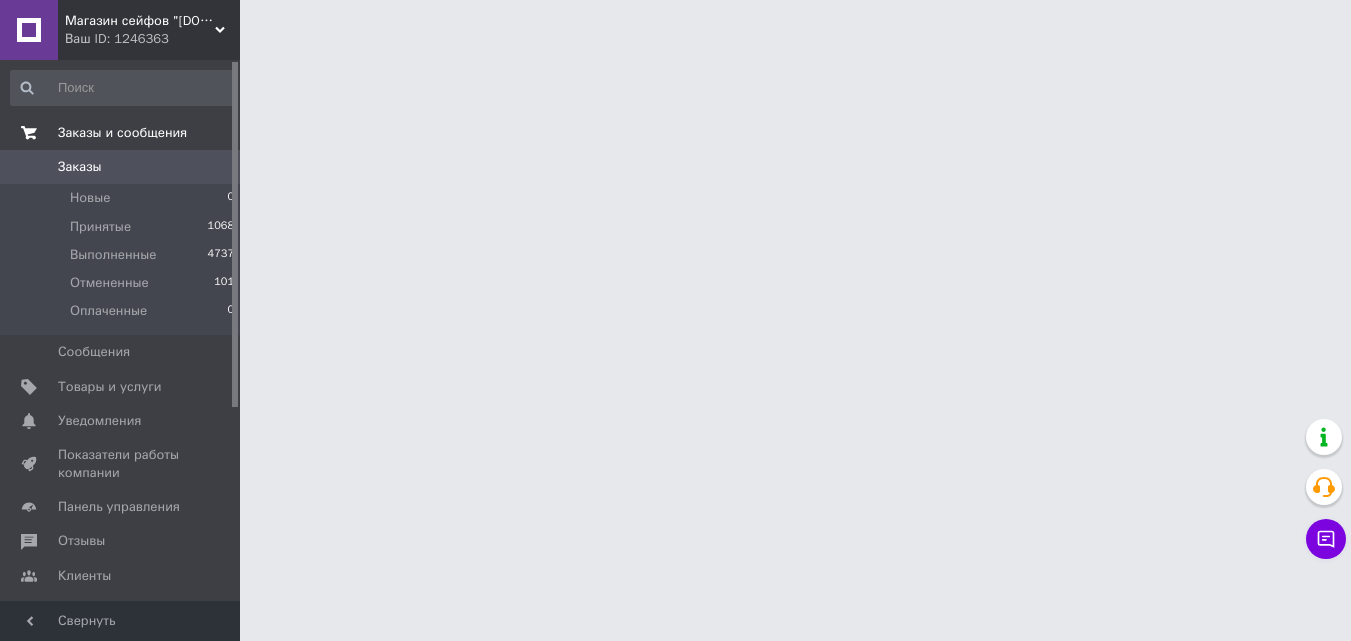 scroll, scrollTop: 0, scrollLeft: 0, axis: both 